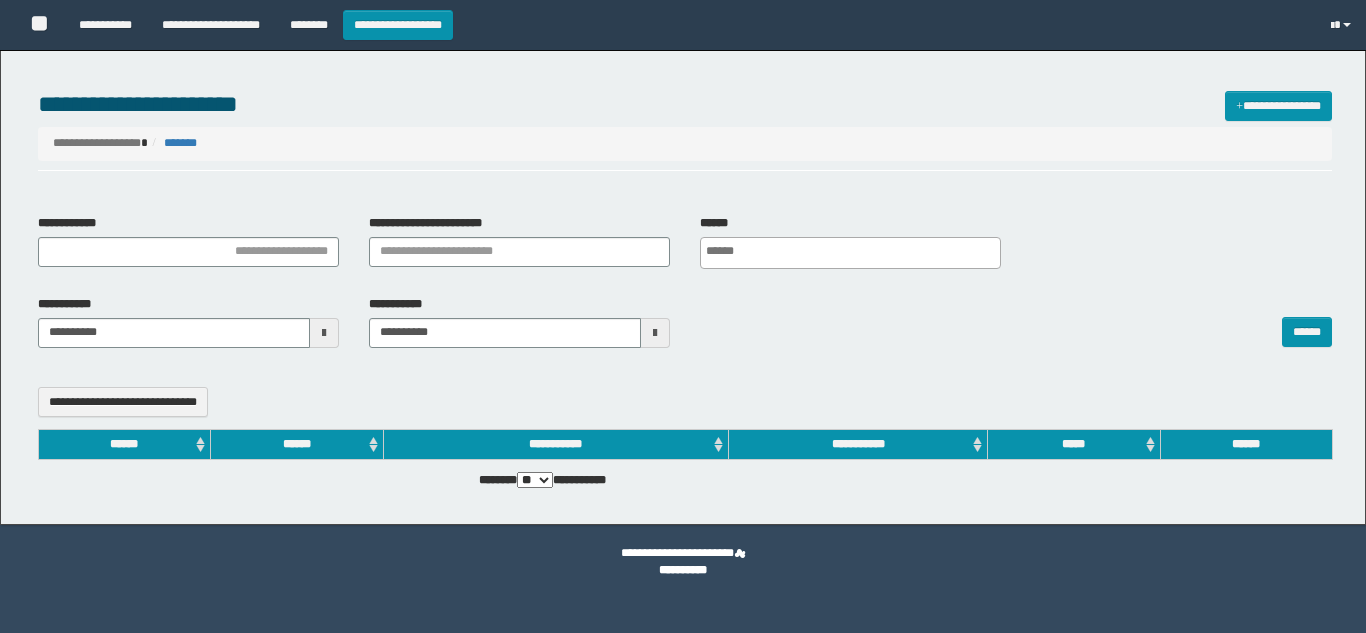 select 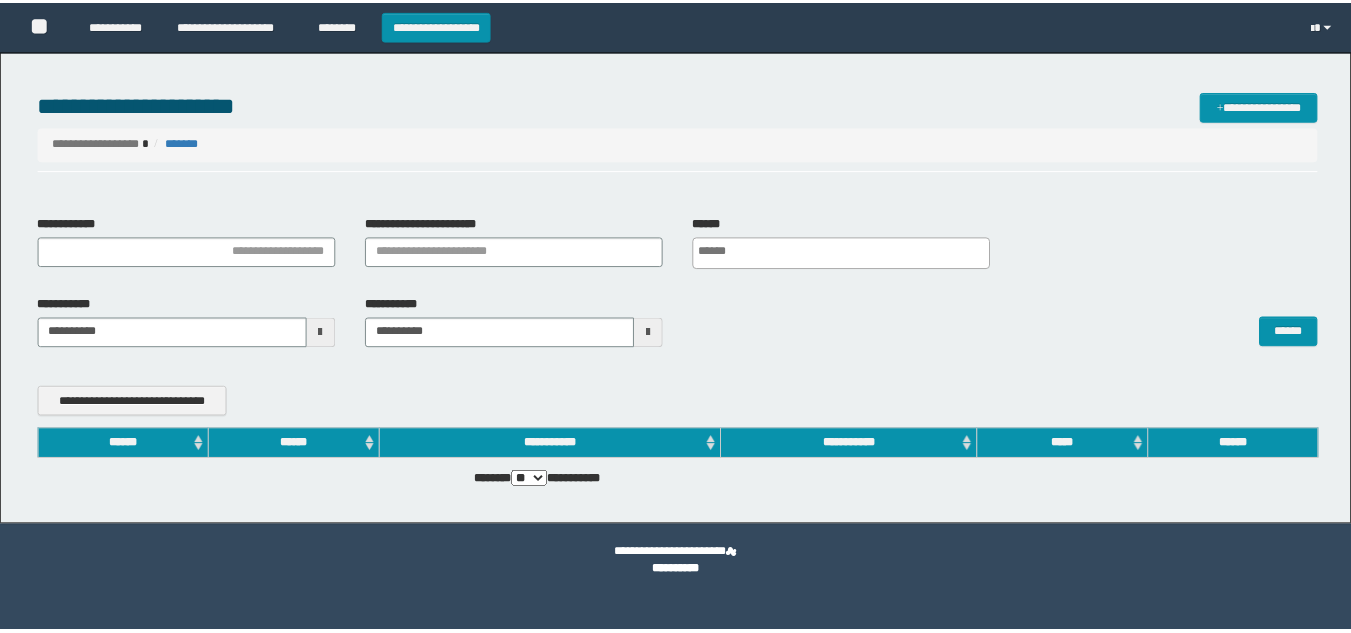 scroll, scrollTop: 0, scrollLeft: 0, axis: both 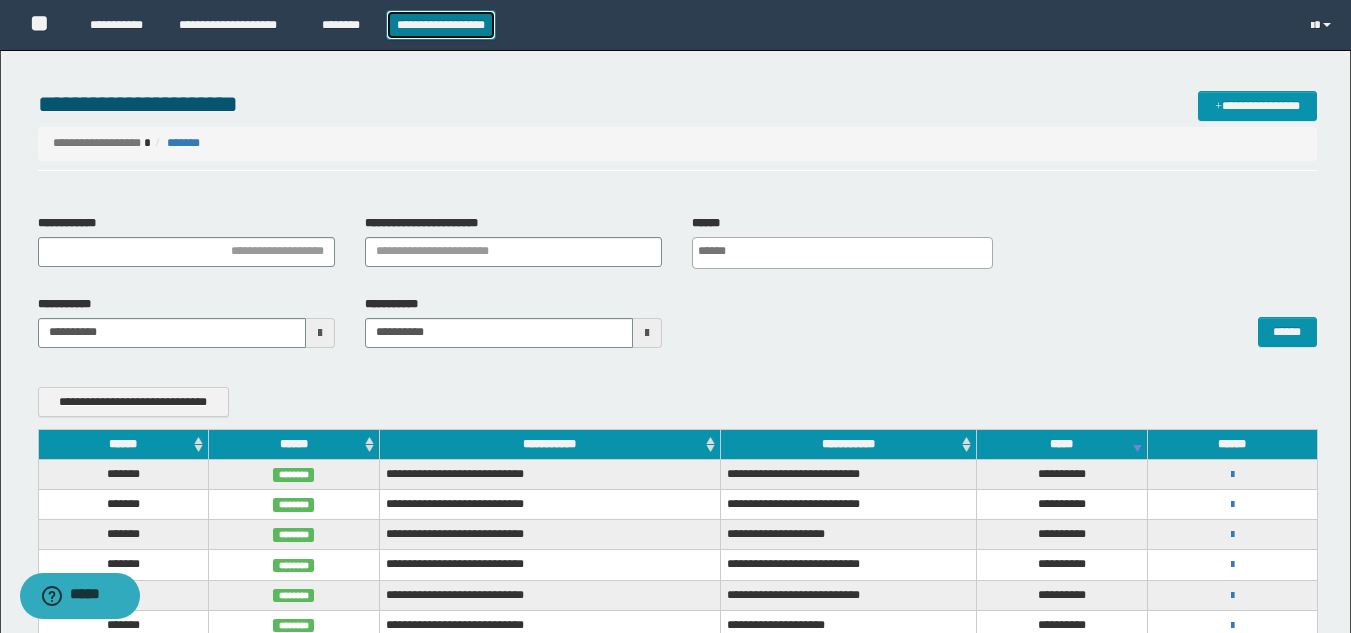 click on "**********" at bounding box center [441, 25] 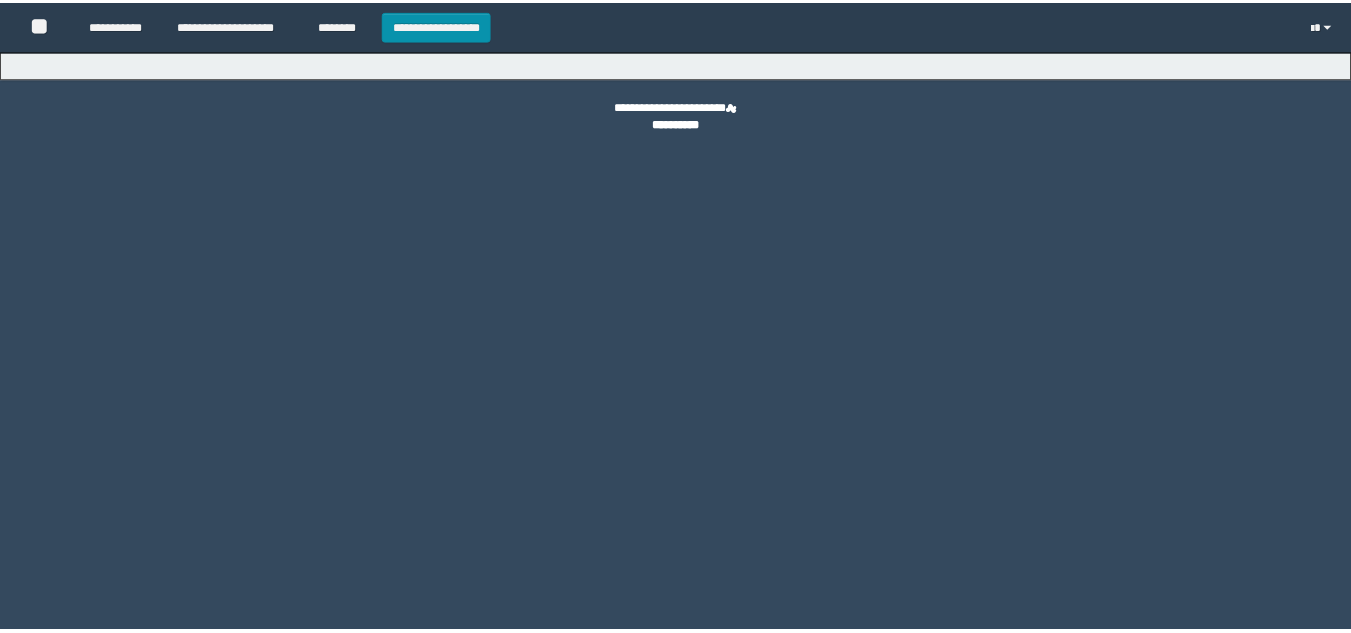 scroll, scrollTop: 0, scrollLeft: 0, axis: both 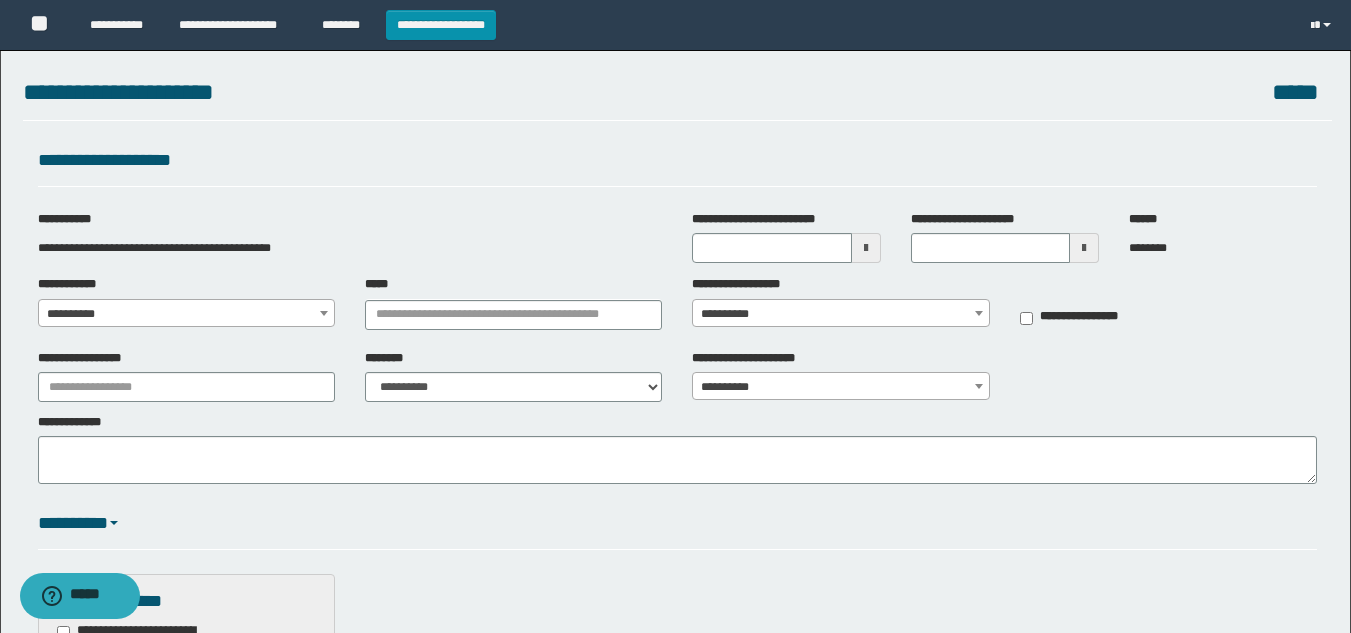 click at bounding box center (866, 248) 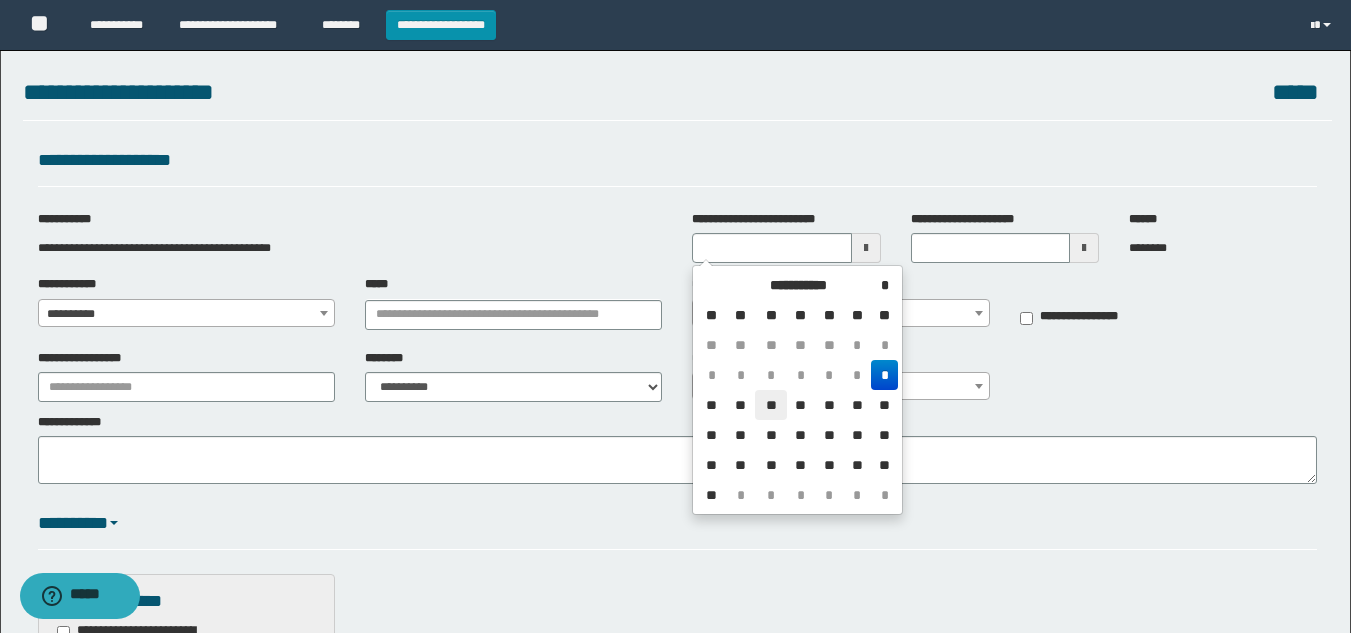 click on "**" at bounding box center [771, 405] 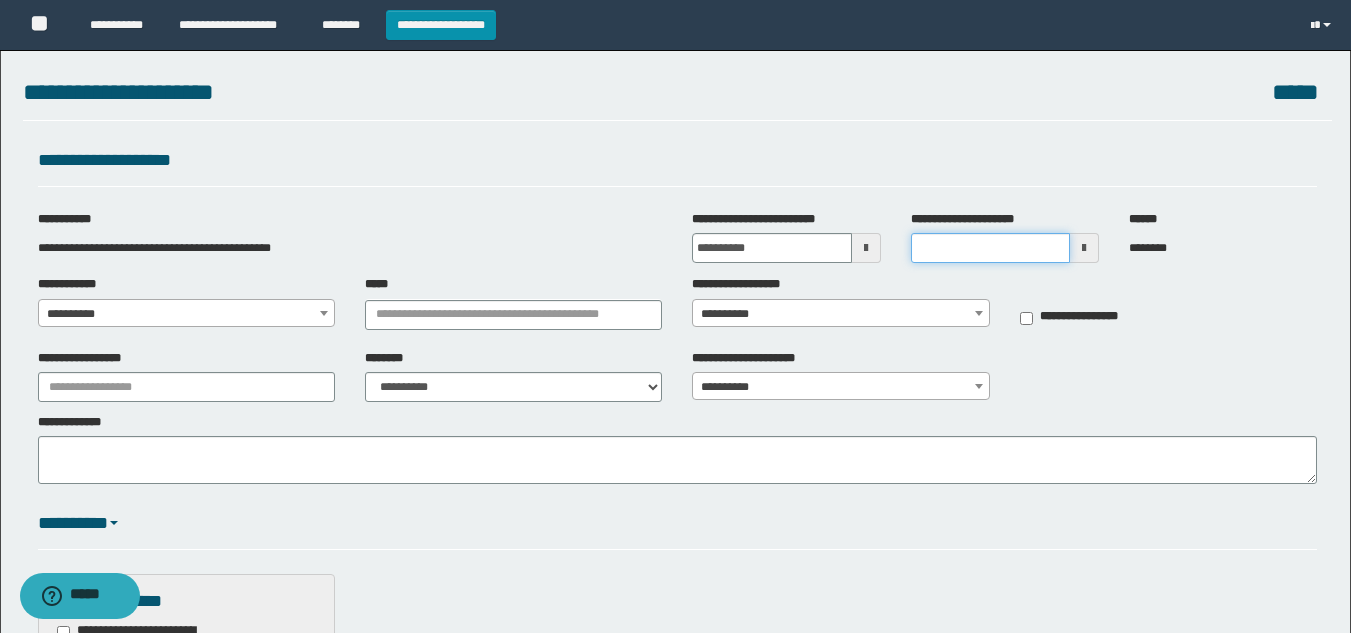 click on "**********" at bounding box center [990, 248] 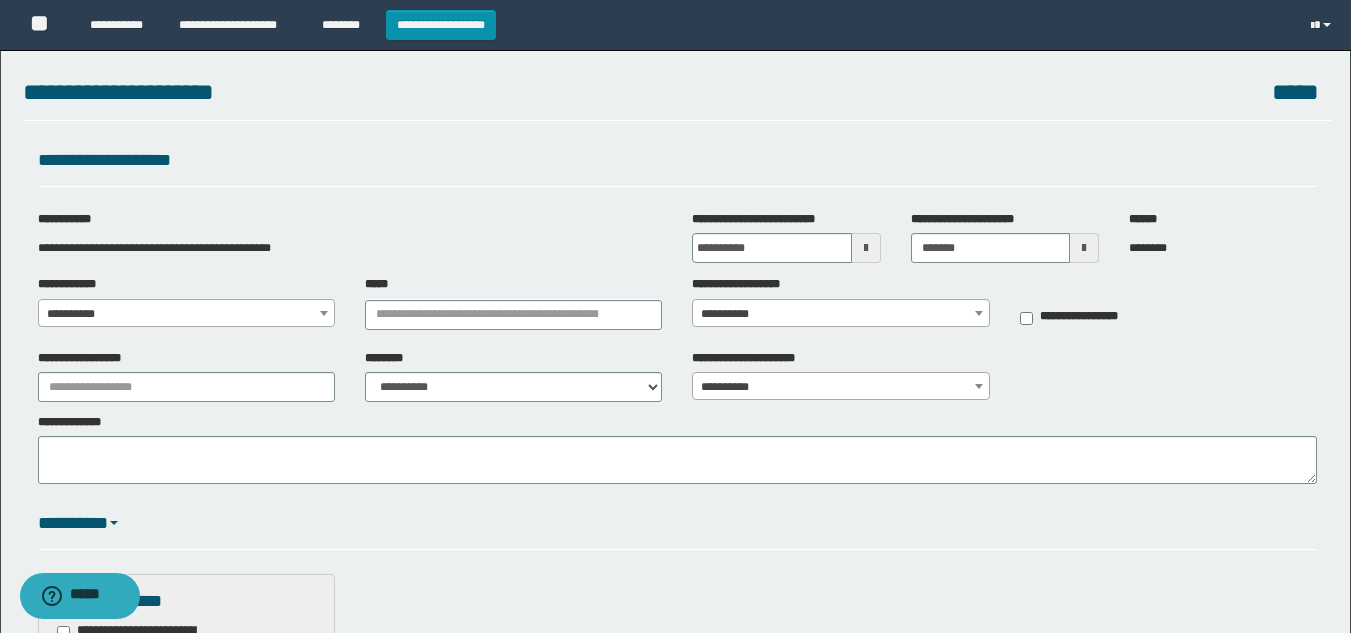 click on "**********" at bounding box center (186, 314) 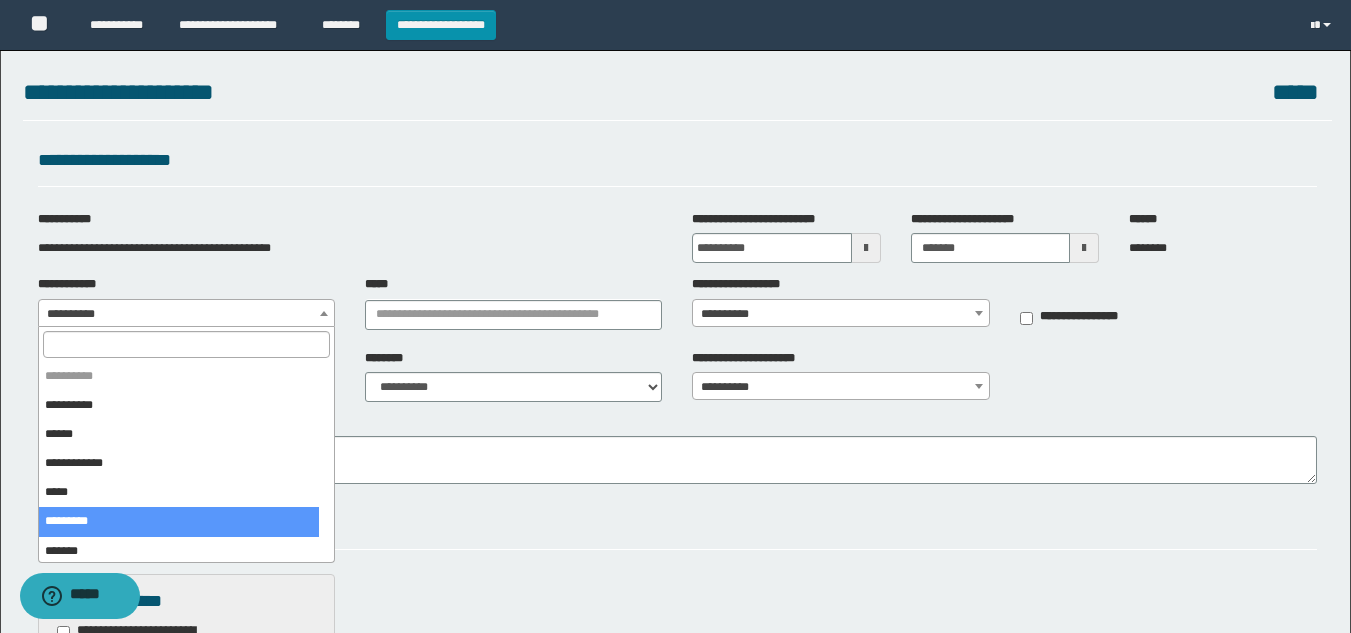 select on "*" 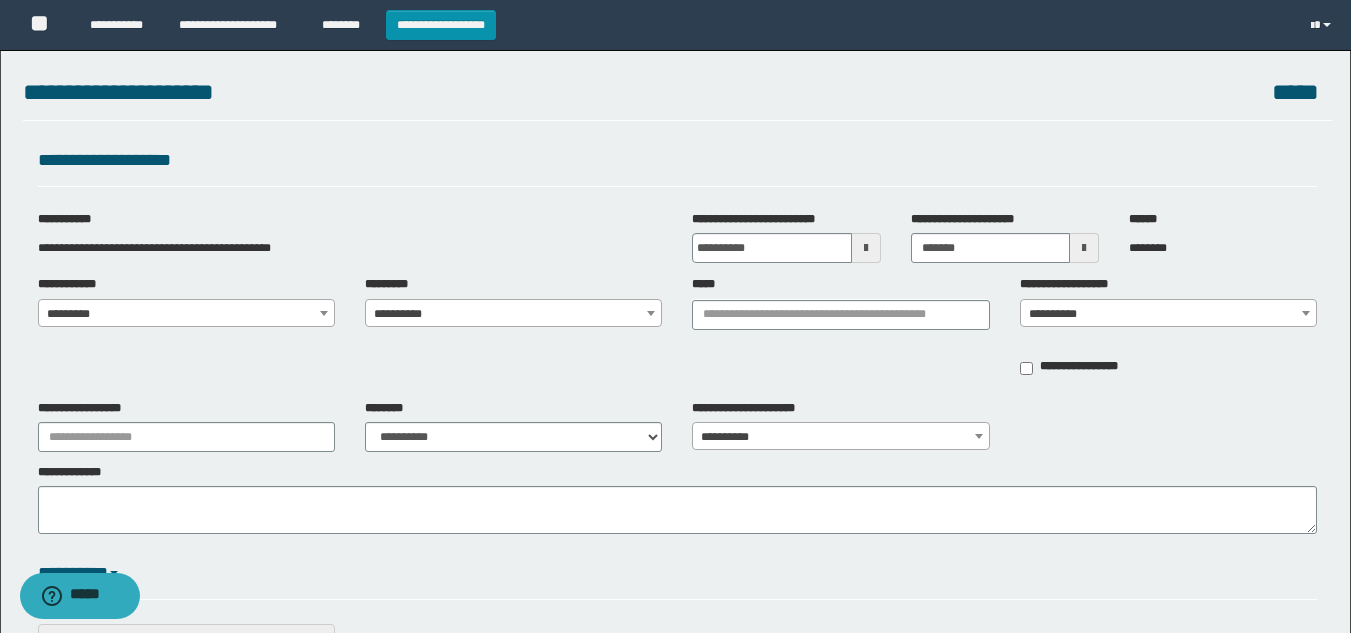 click on "**********" at bounding box center [513, 314] 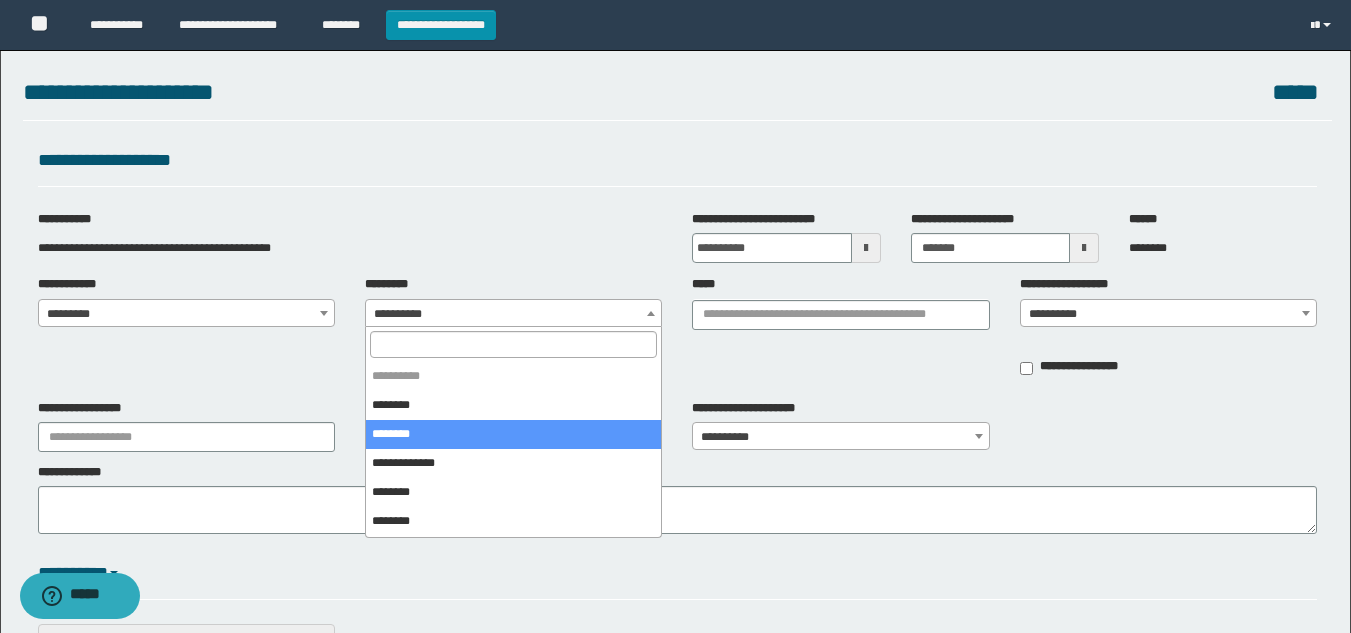 select on "*" 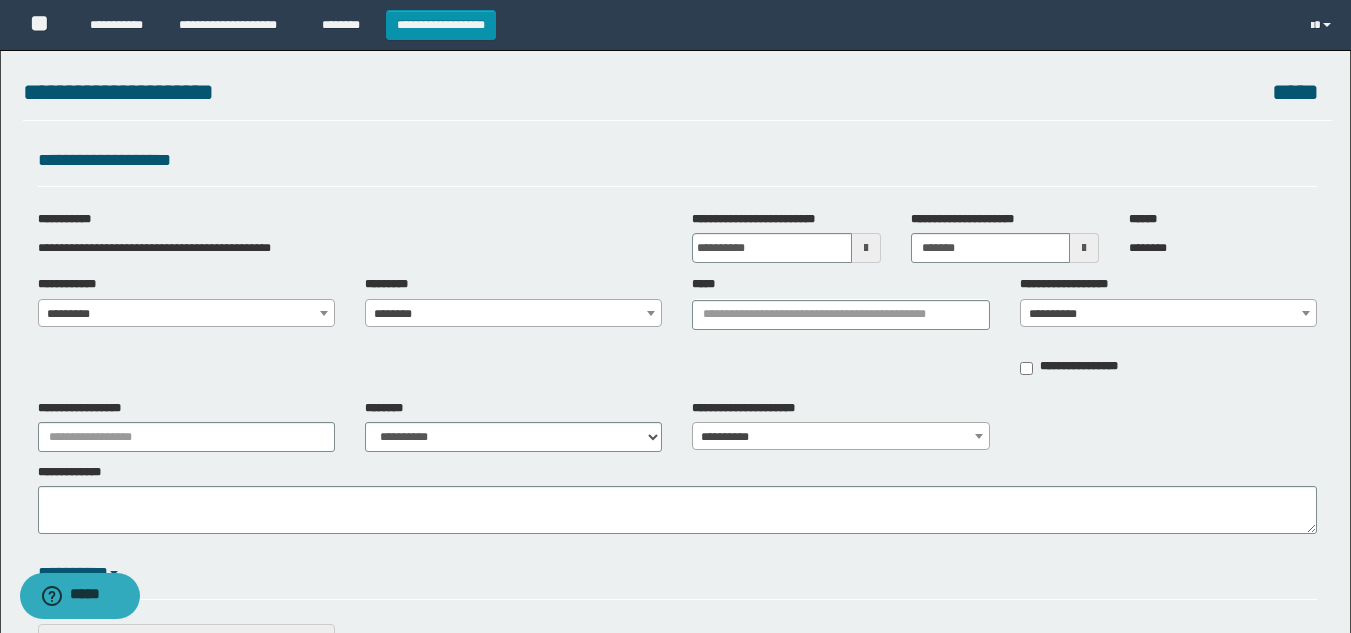 click on "**********" at bounding box center [677, 332] 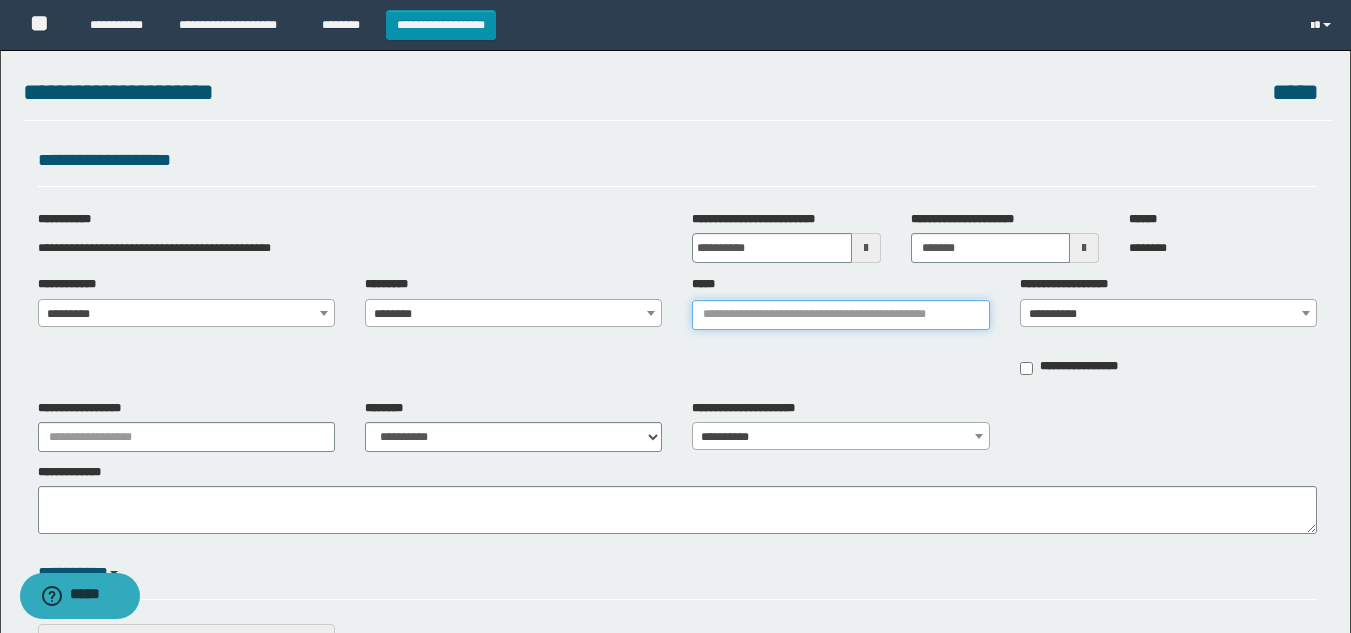 click on "*****" at bounding box center [840, 315] 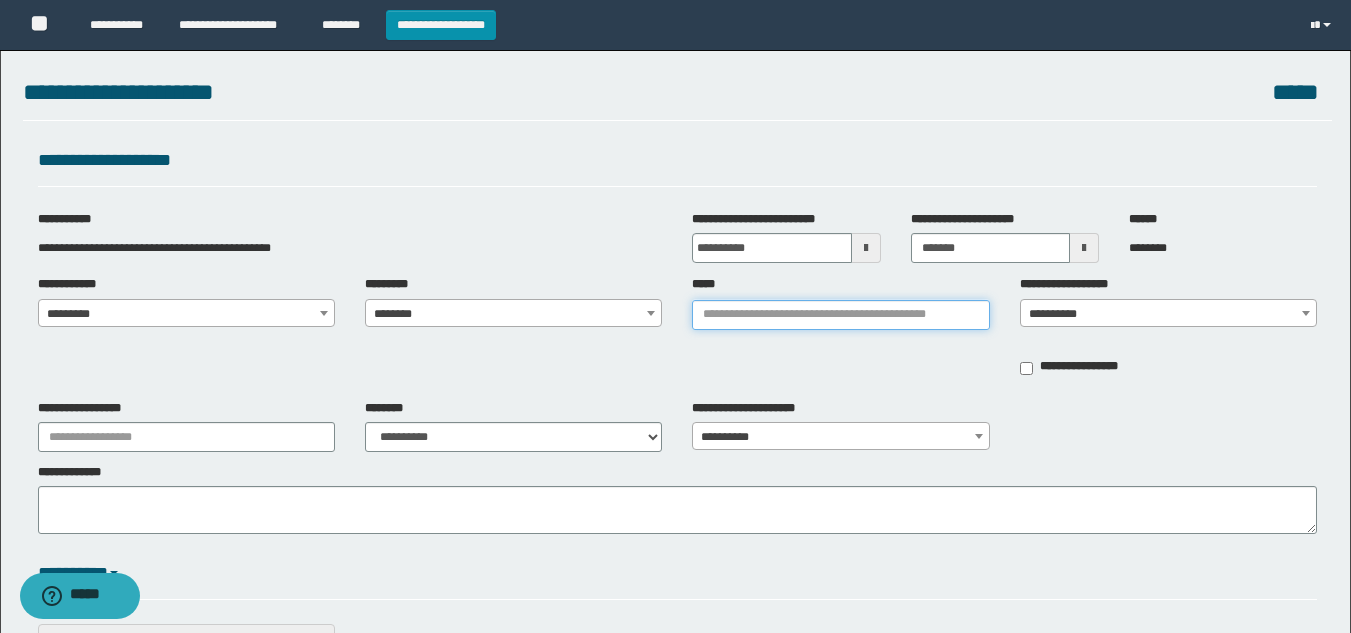 click on "*****" at bounding box center [840, 315] 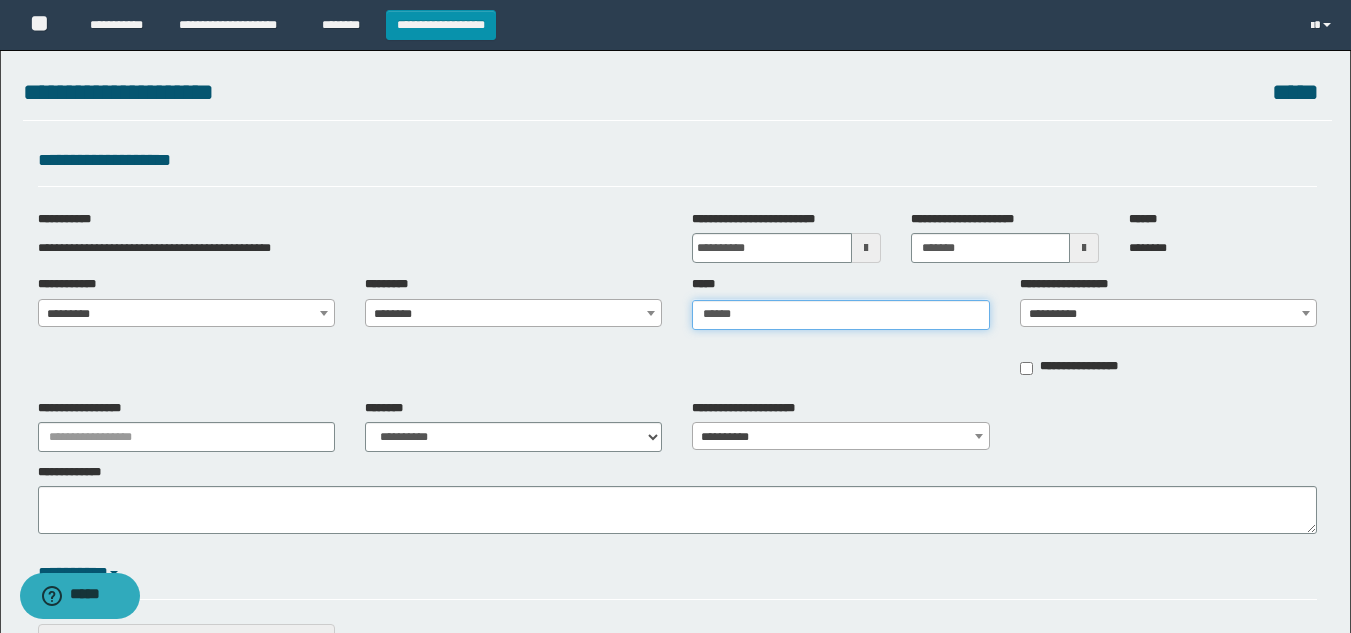 type on "*******" 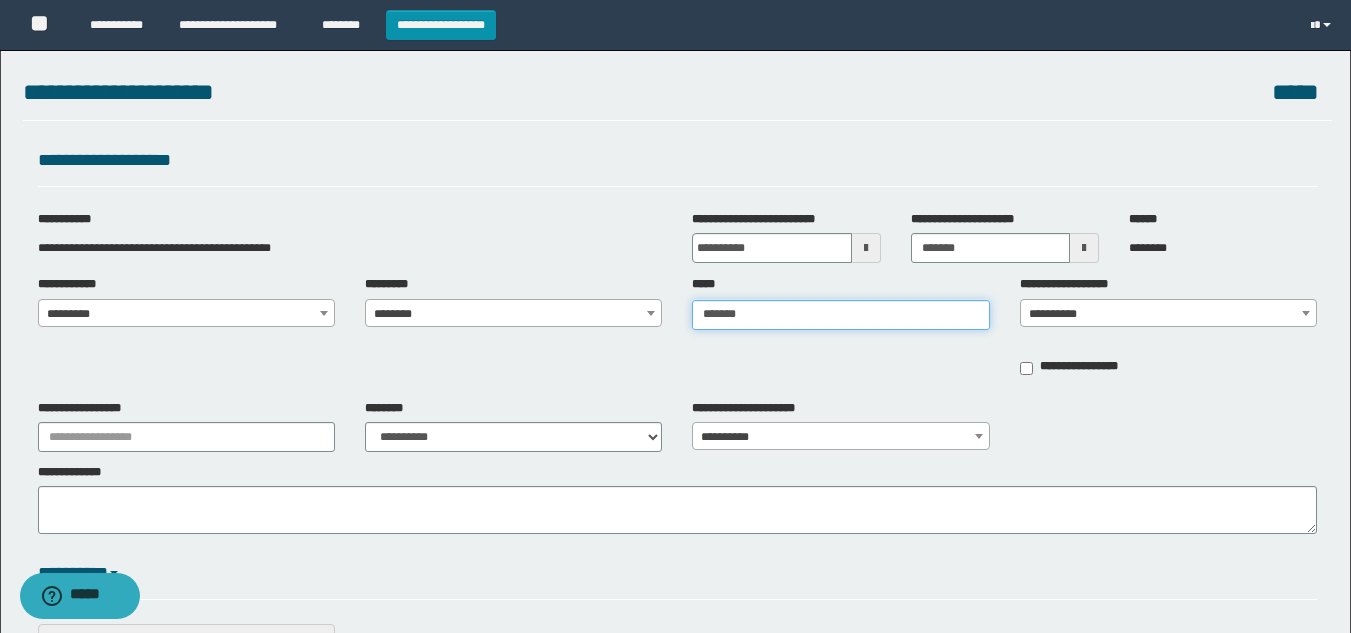 type on "*******" 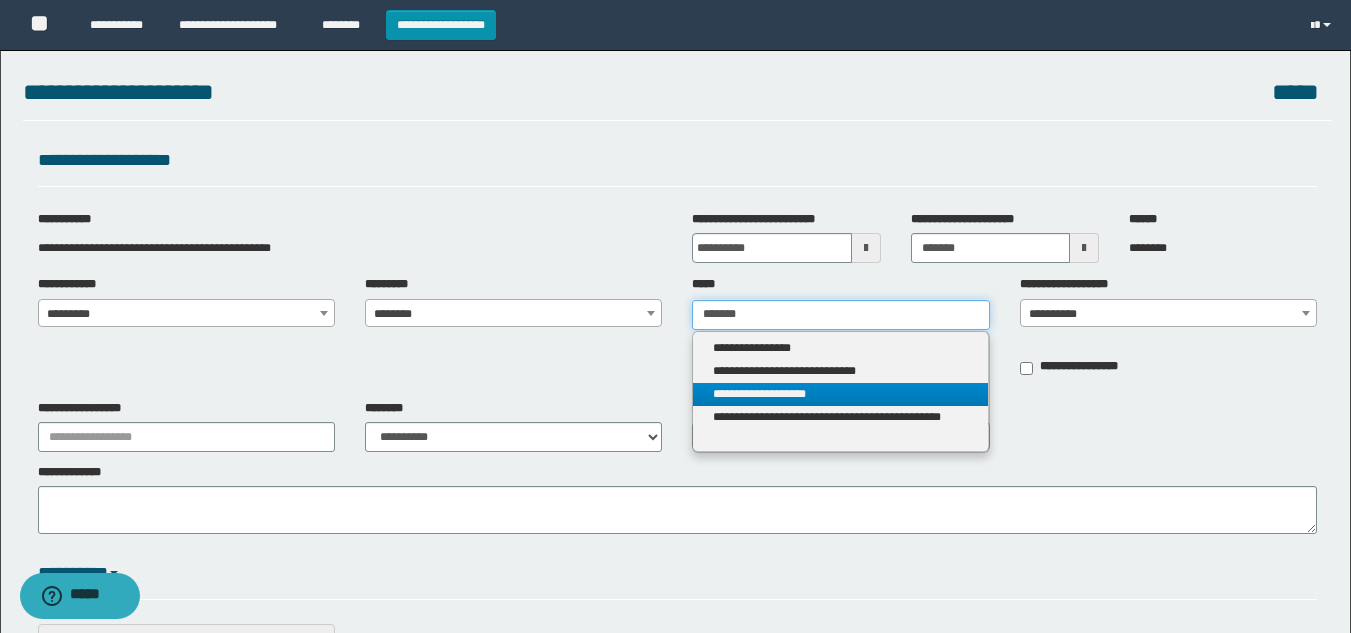type on "*******" 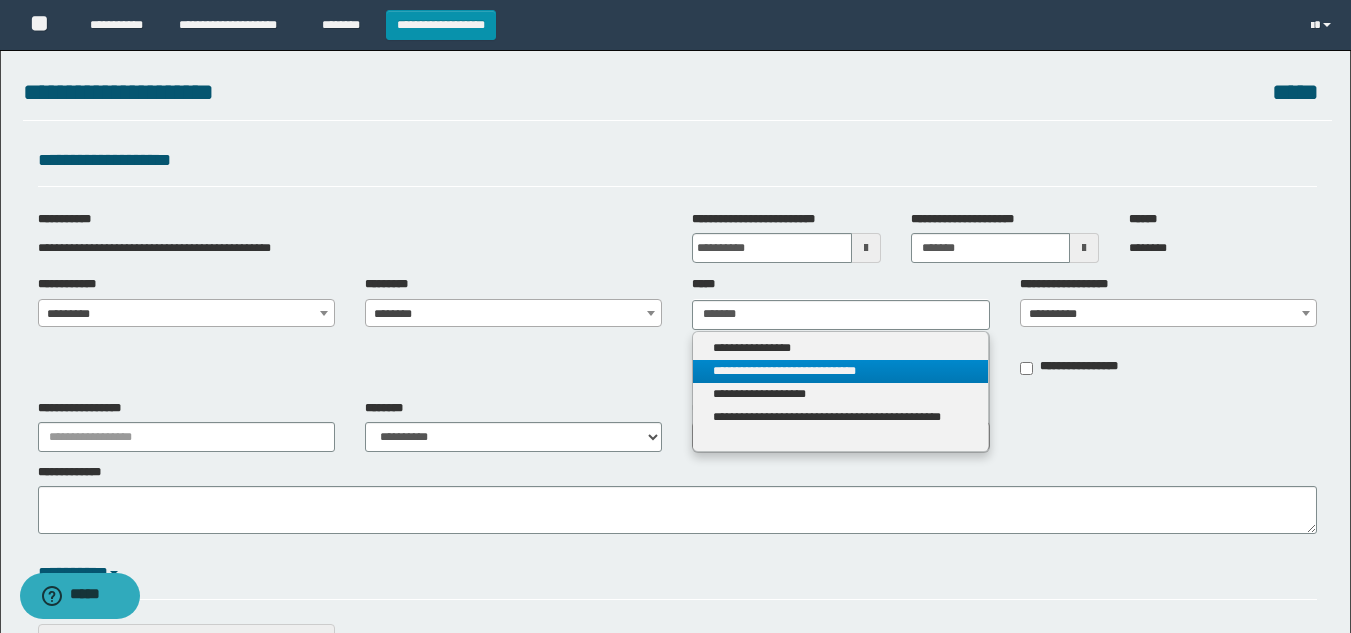 type 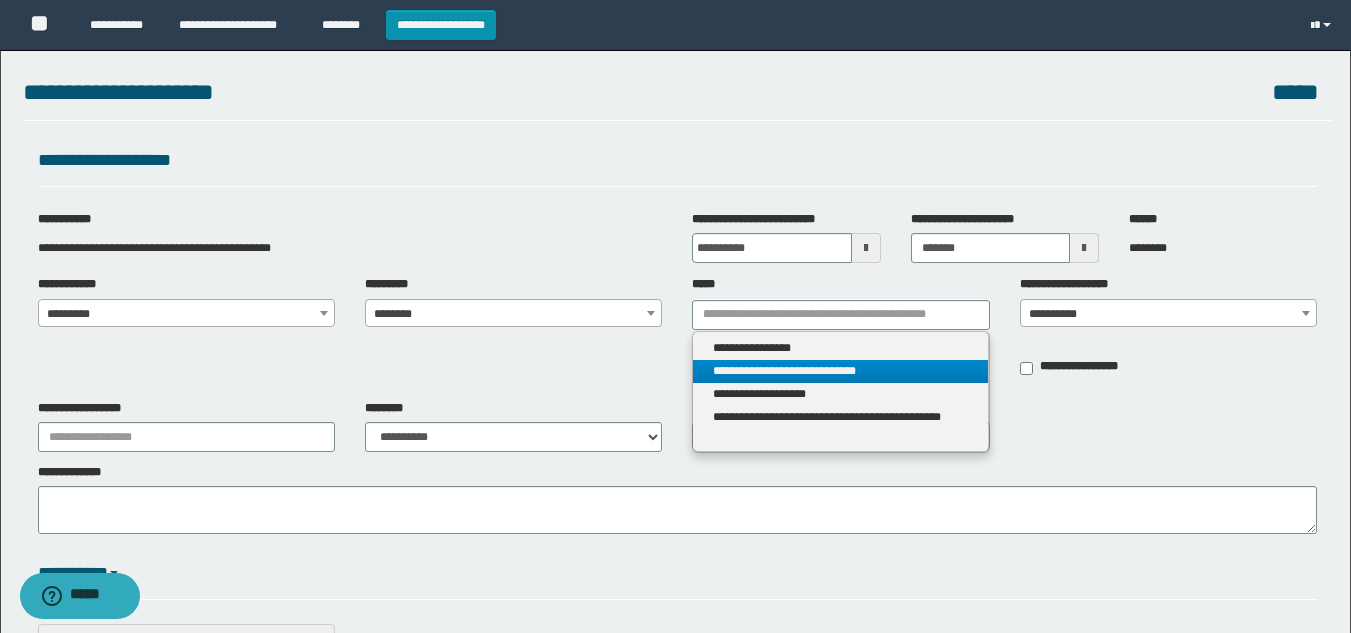 click on "**********" at bounding box center (840, 371) 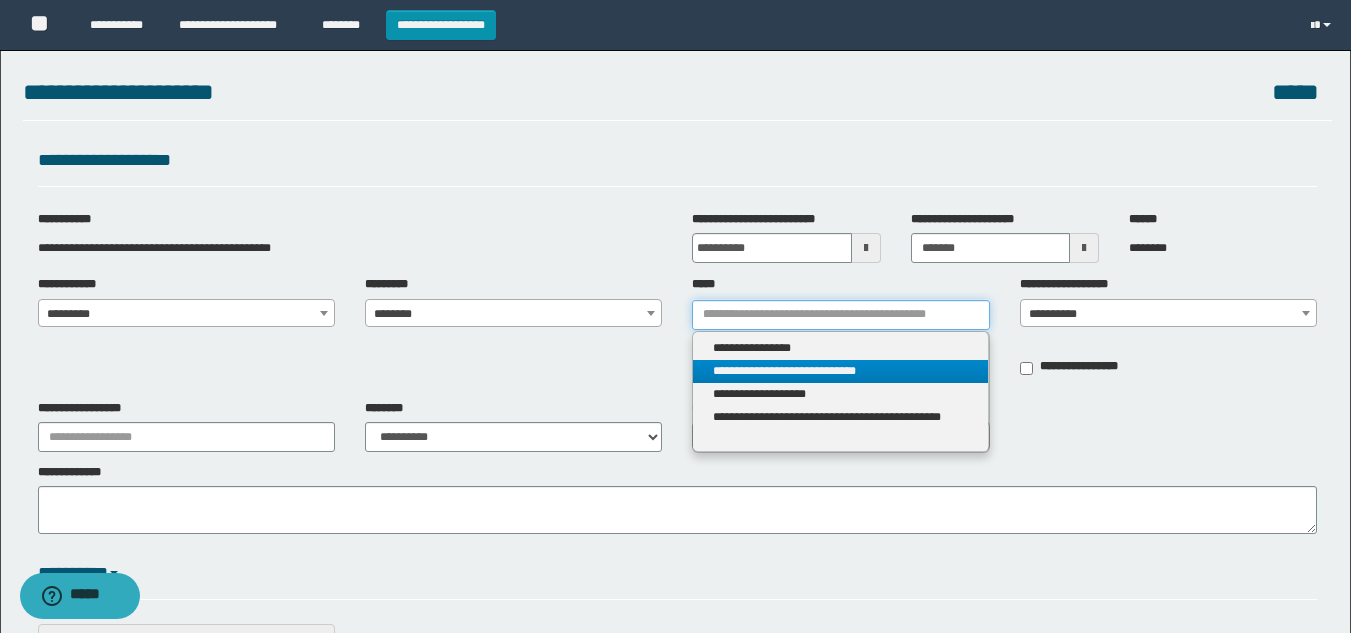 type 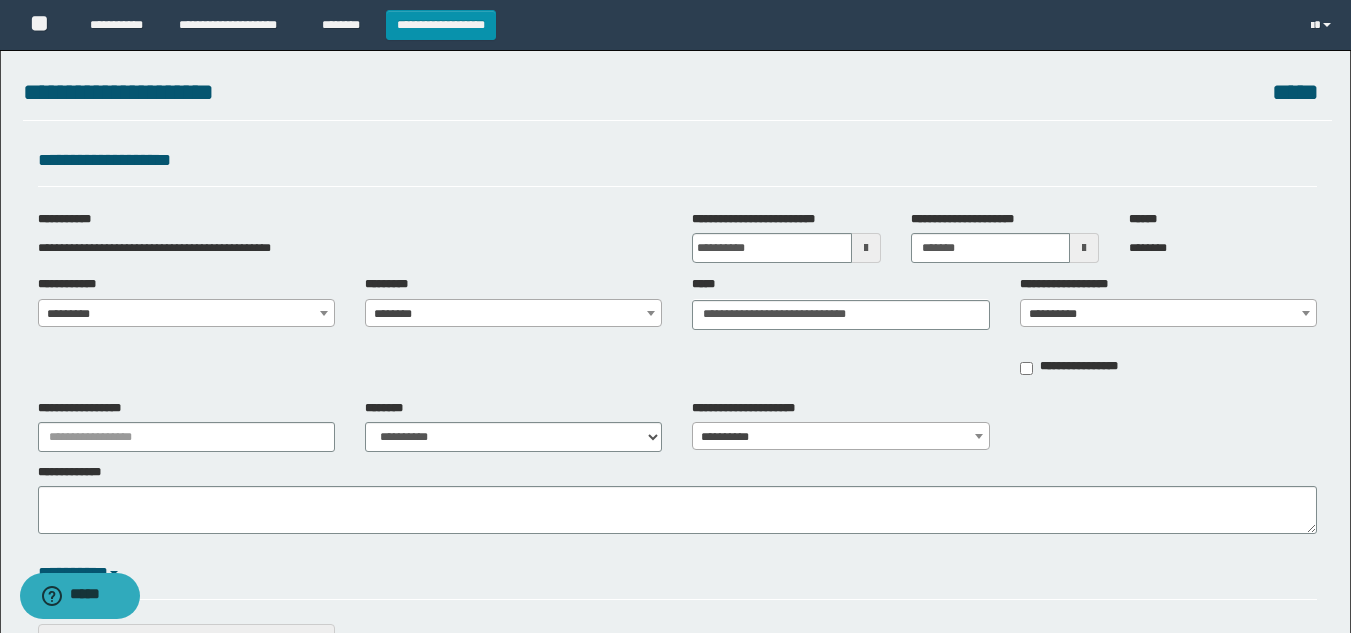click on "**********" at bounding box center (1168, 314) 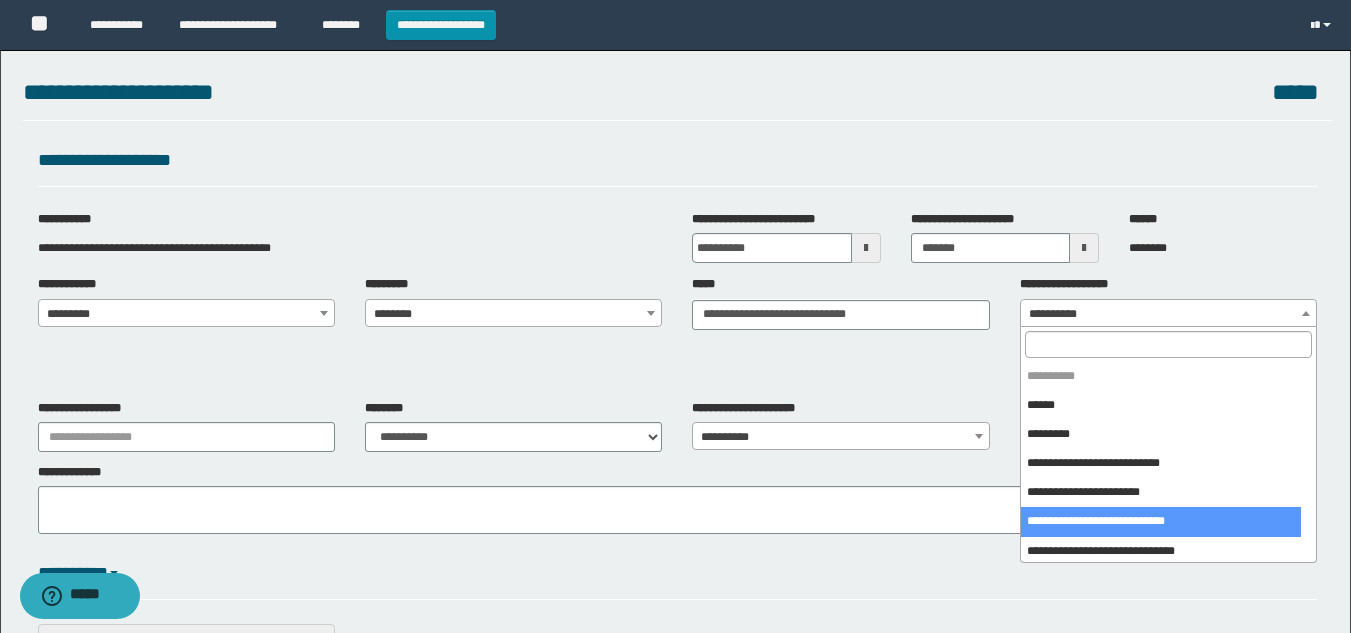 scroll, scrollTop: 4, scrollLeft: 0, axis: vertical 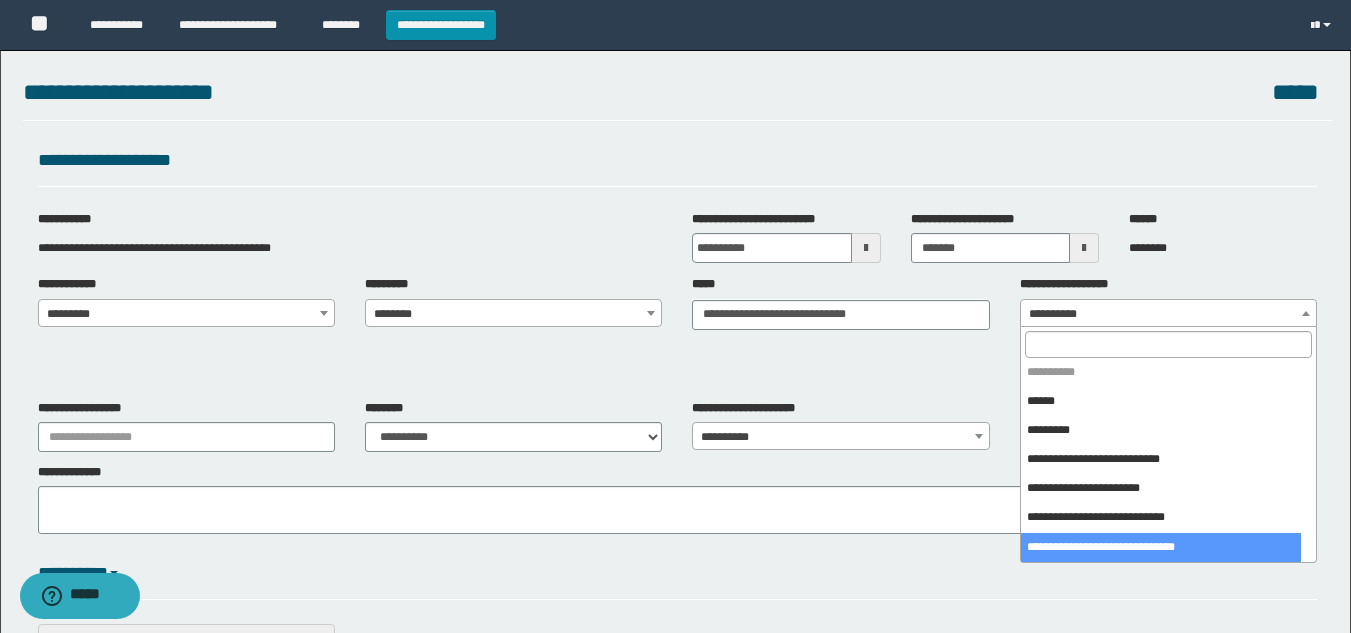 select on "***" 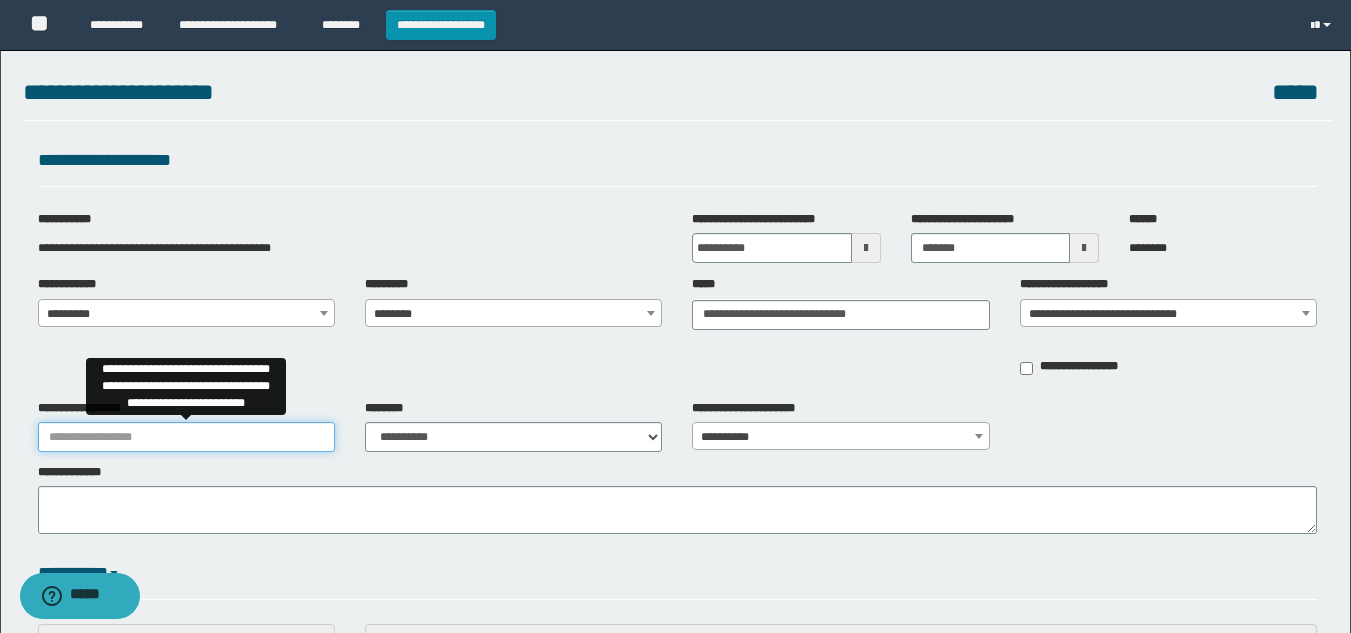 click on "**********" at bounding box center (186, 437) 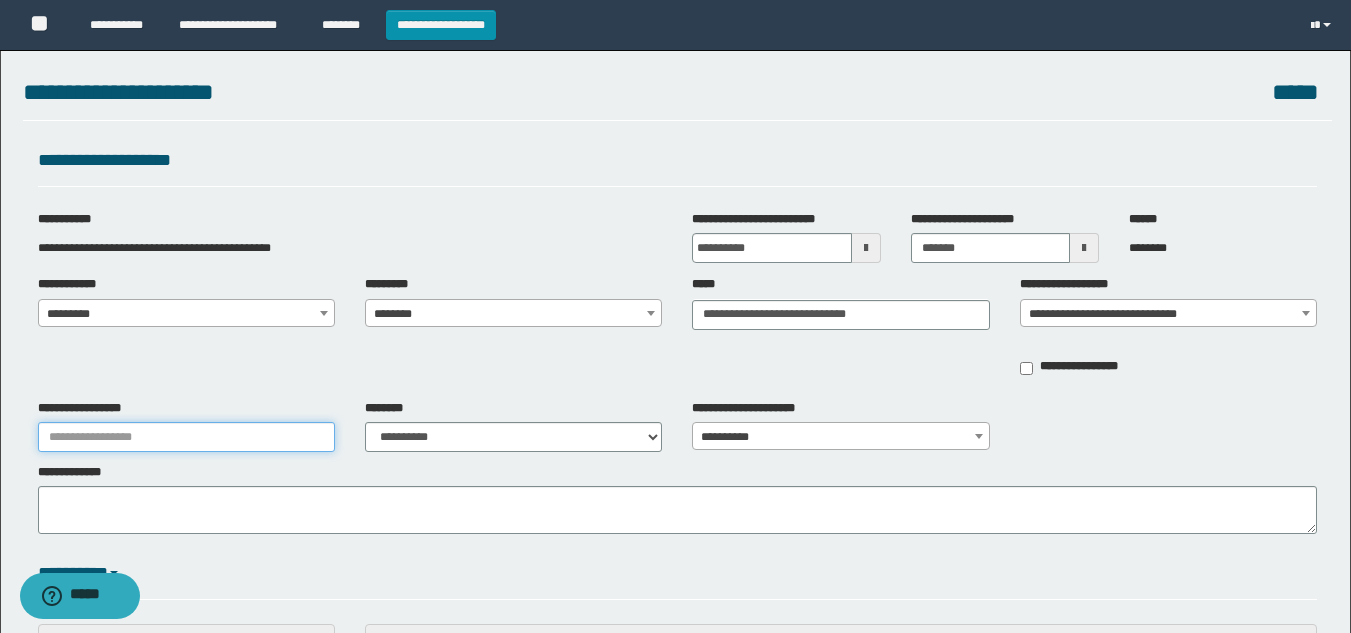 type on "**********" 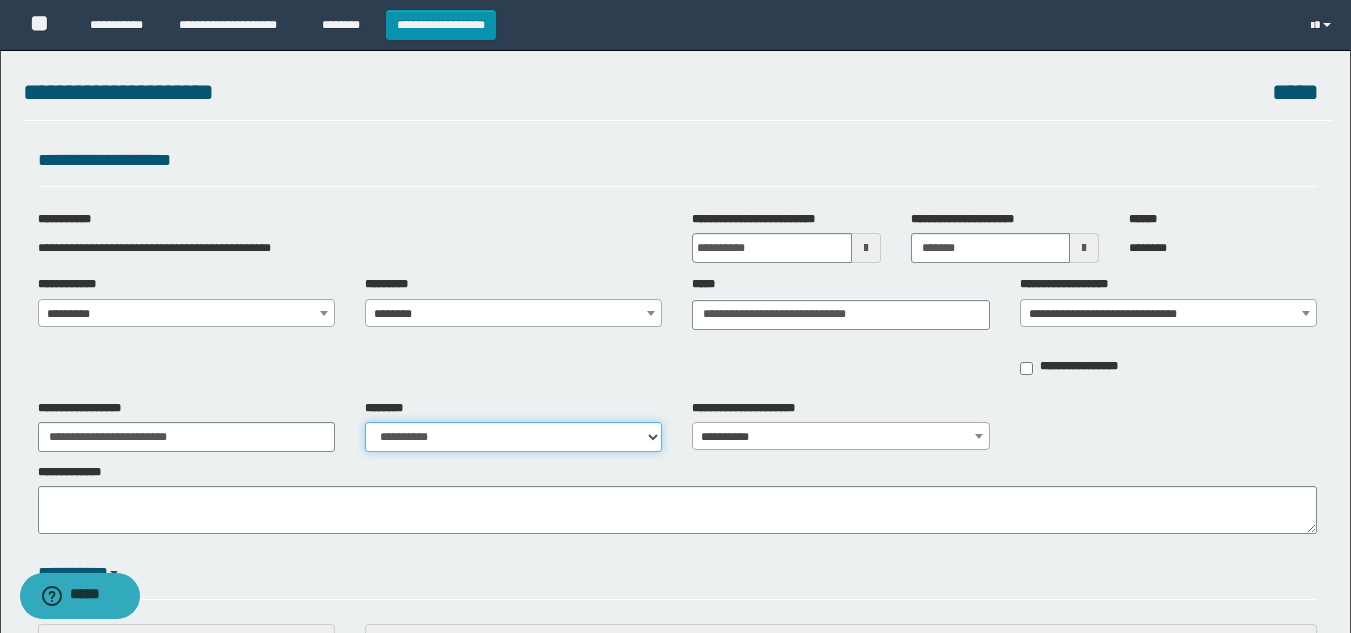 click on "**********" at bounding box center (513, 437) 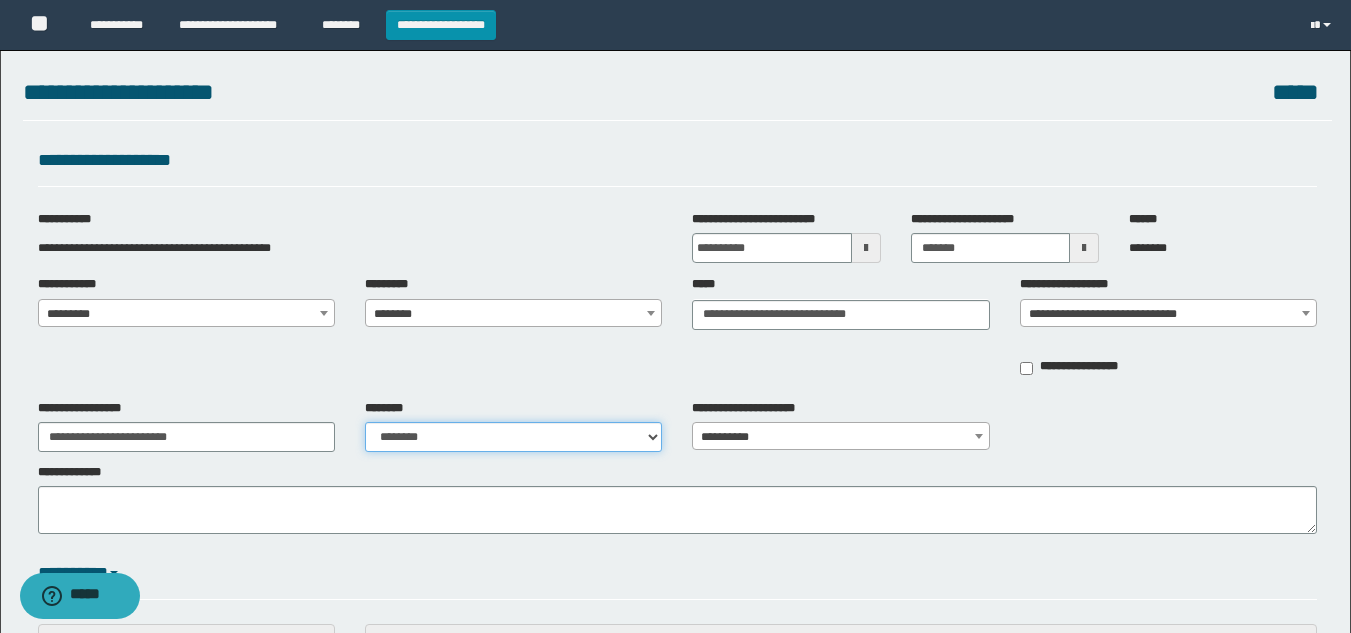 click on "**********" at bounding box center (513, 437) 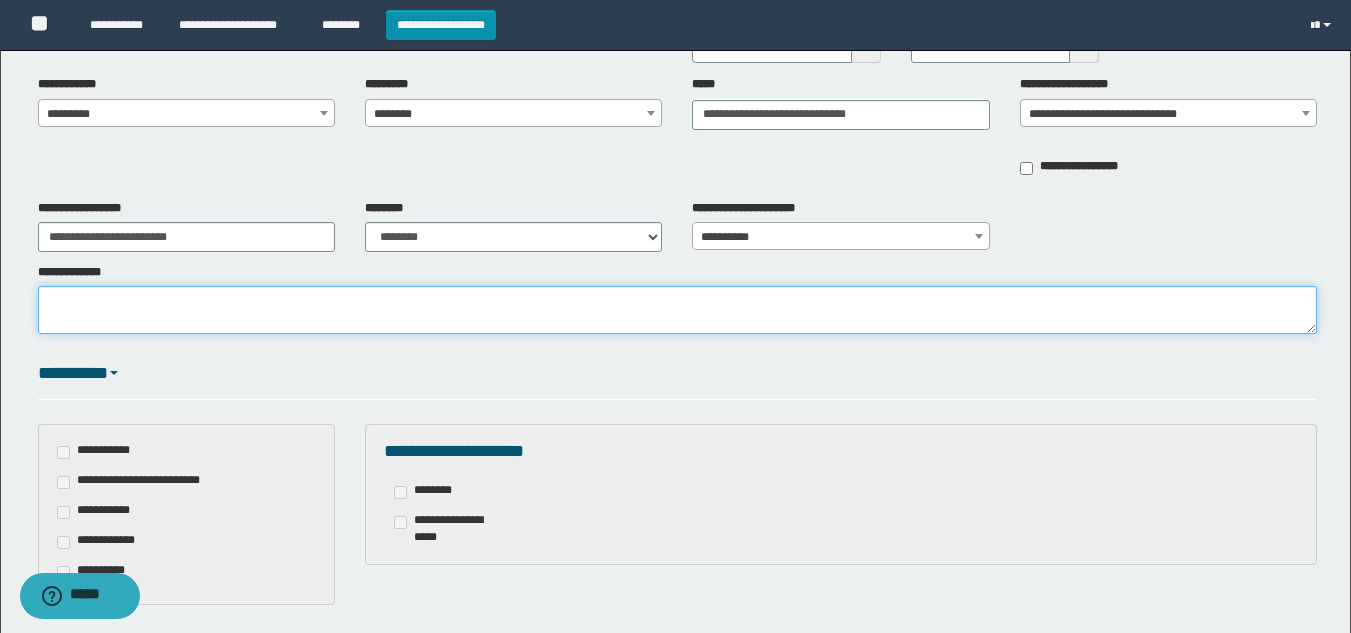 click on "**********" at bounding box center [677, 310] 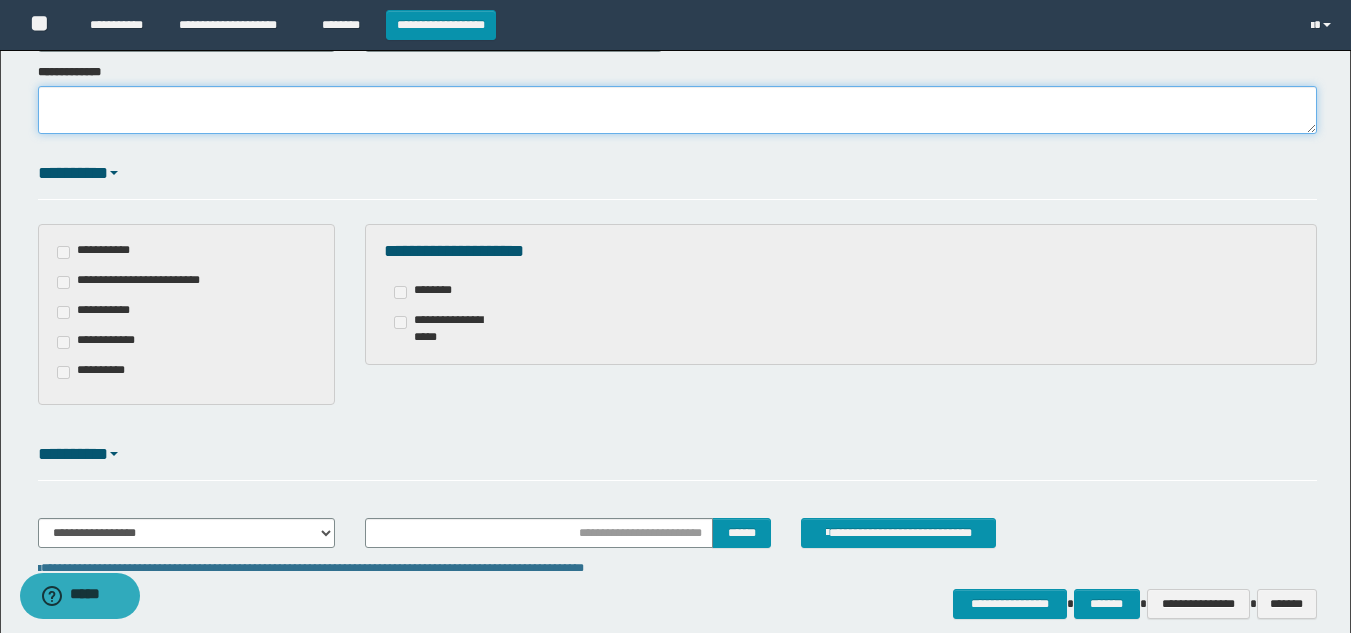 scroll, scrollTop: 492, scrollLeft: 0, axis: vertical 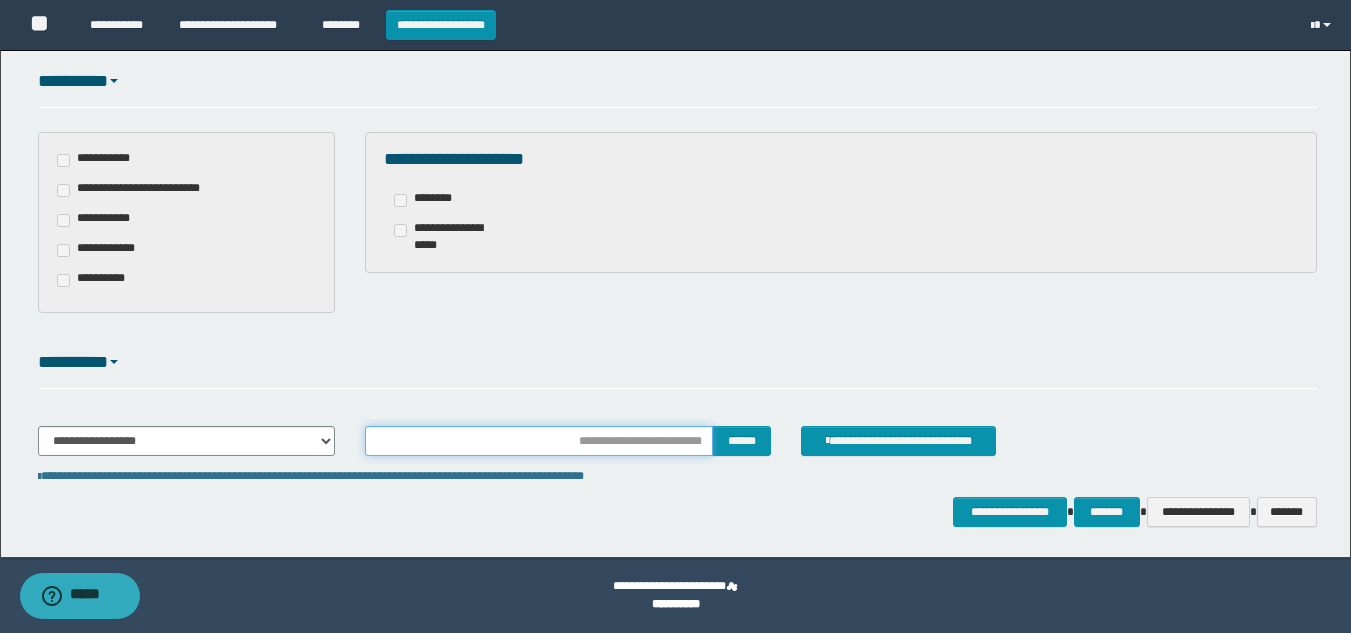 click at bounding box center [539, 441] 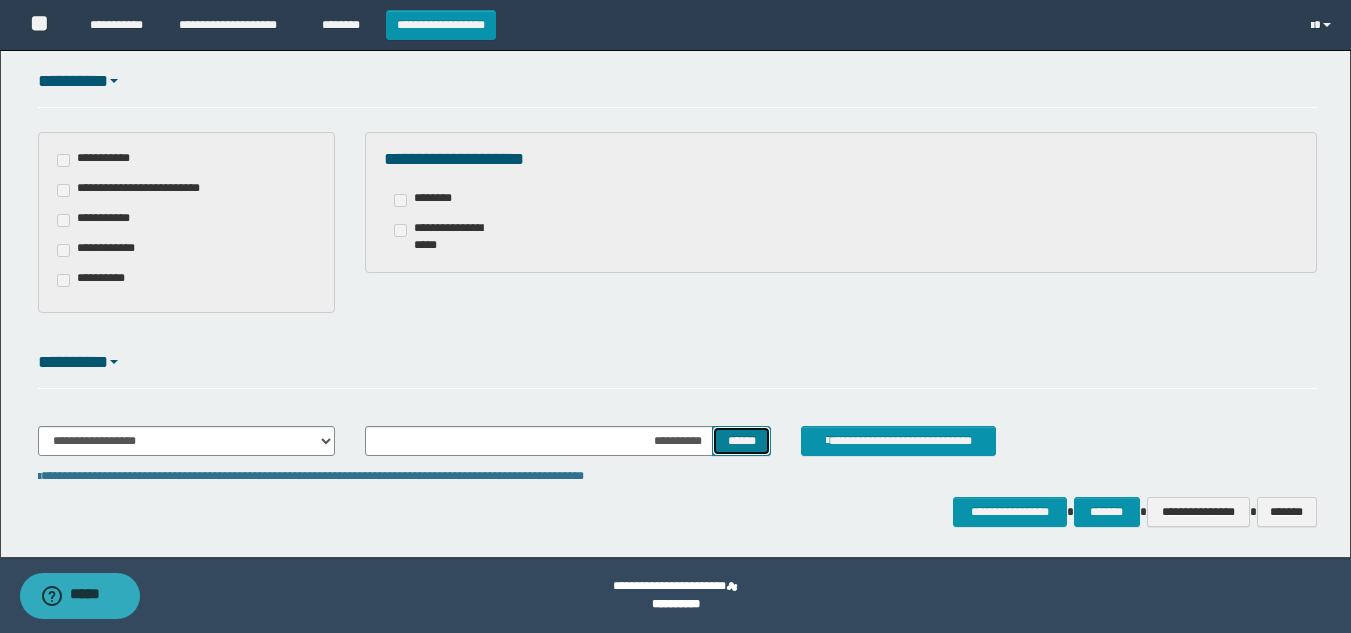 click on "******" at bounding box center [741, 441] 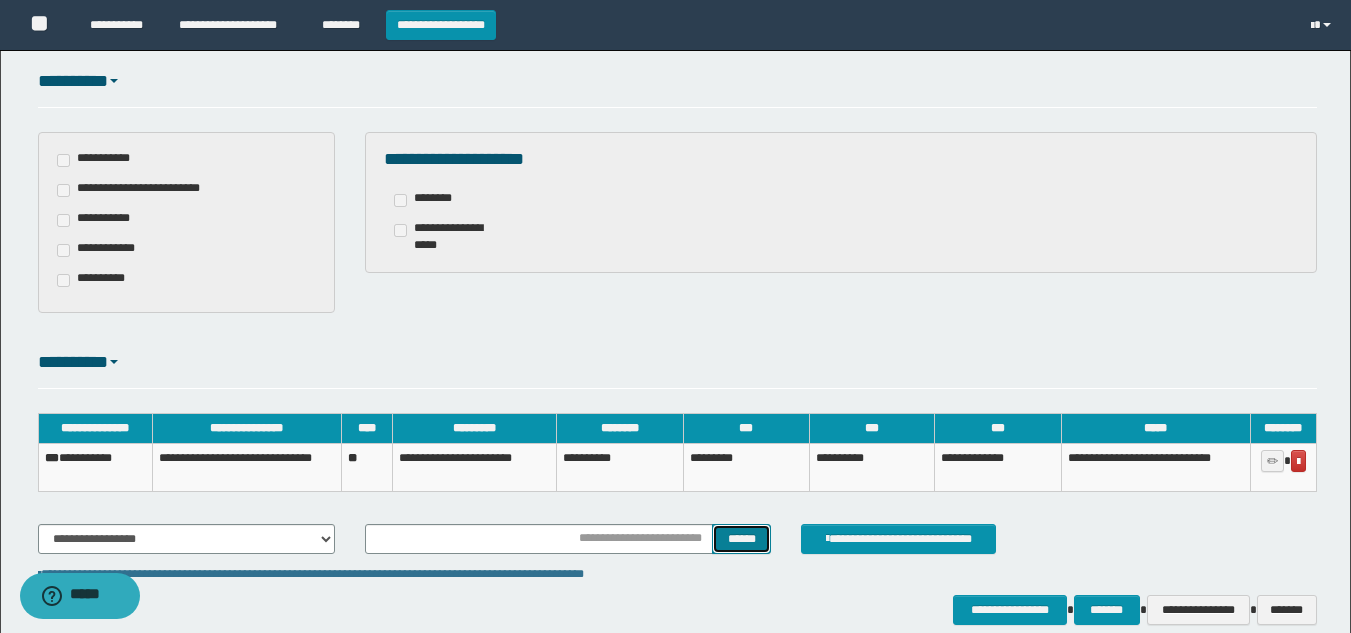 scroll, scrollTop: 589, scrollLeft: 0, axis: vertical 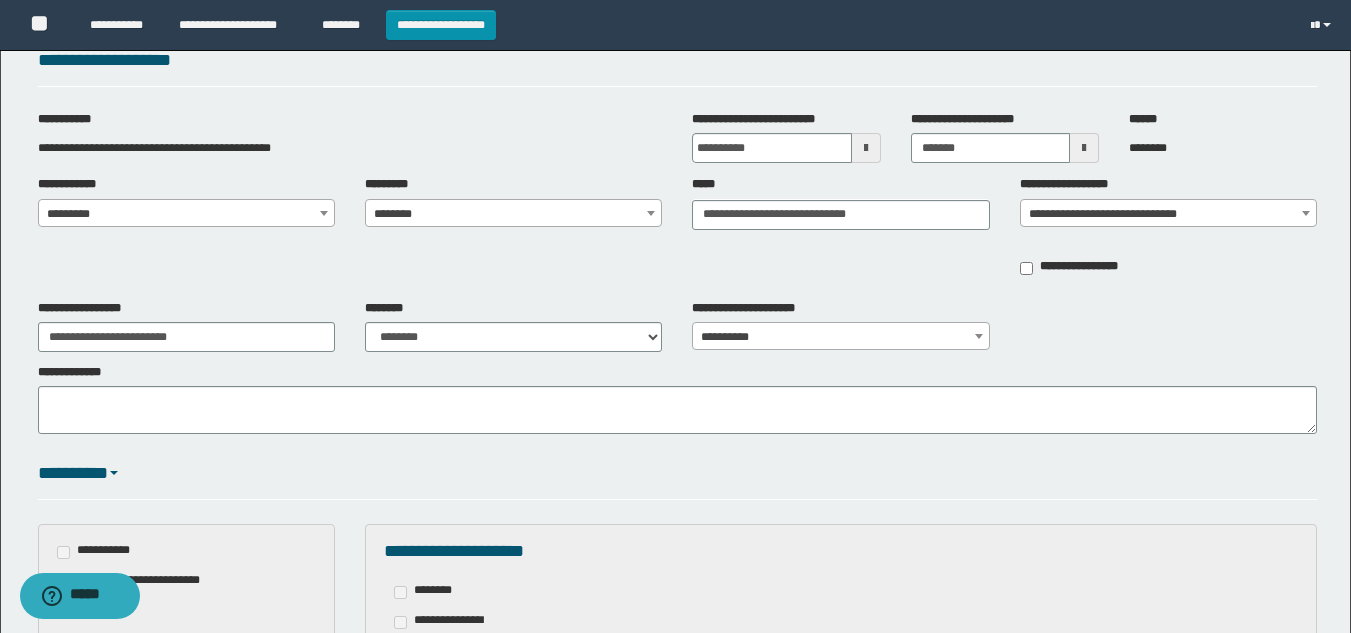 click on "**********" at bounding box center (1168, 214) 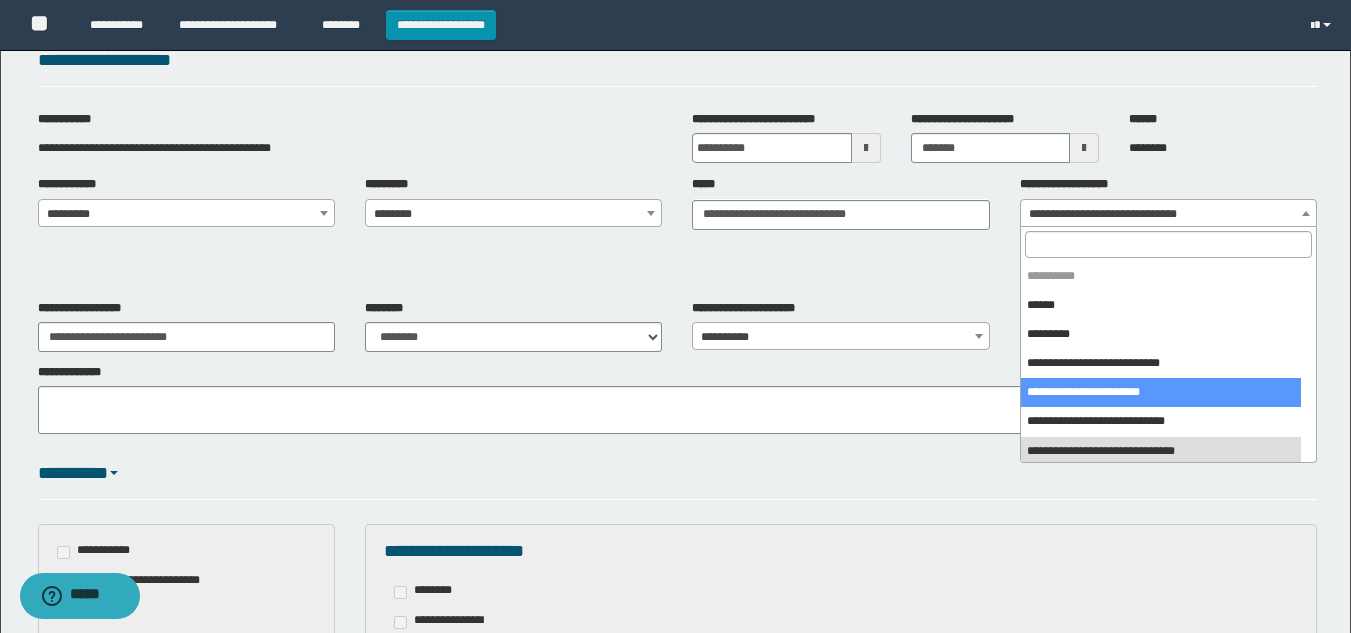 scroll, scrollTop: 4, scrollLeft: 0, axis: vertical 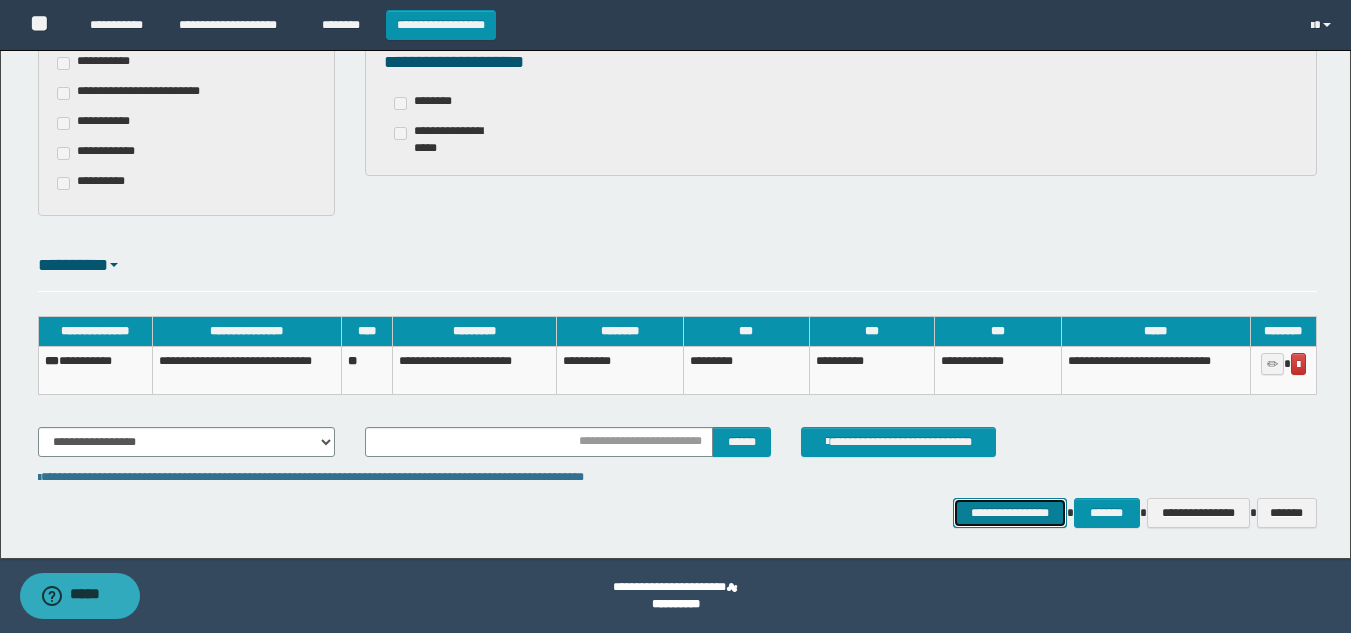 click on "**********" at bounding box center (1009, 513) 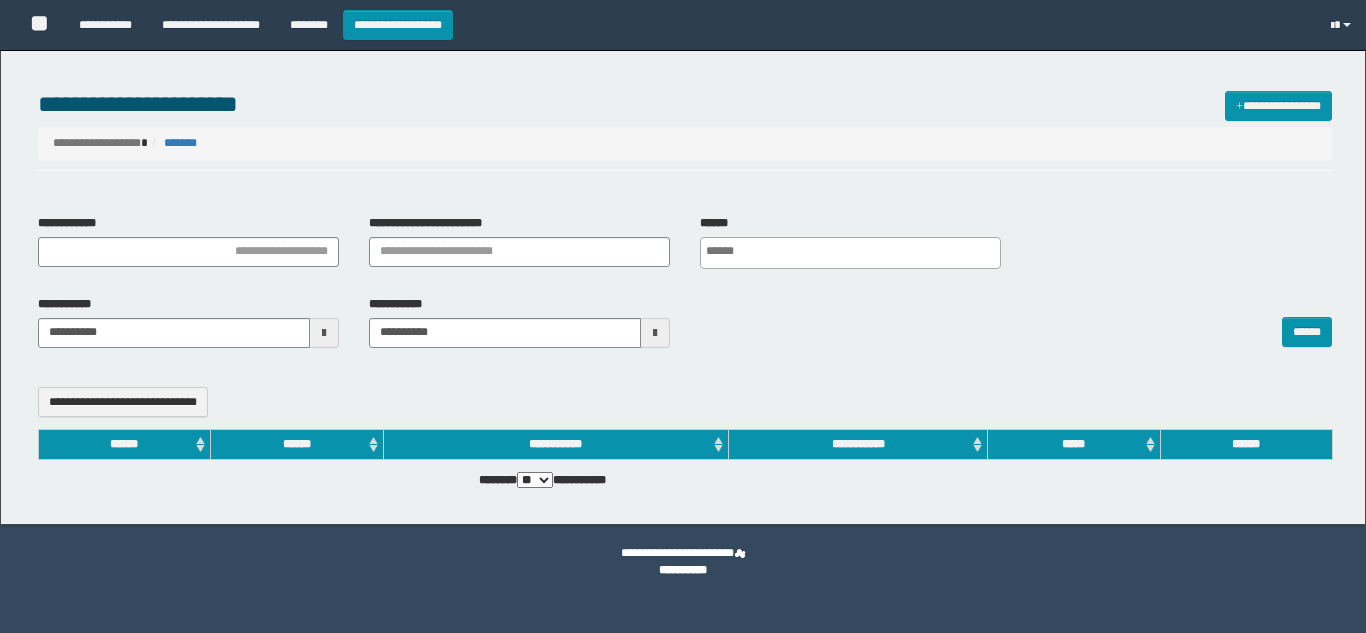 select 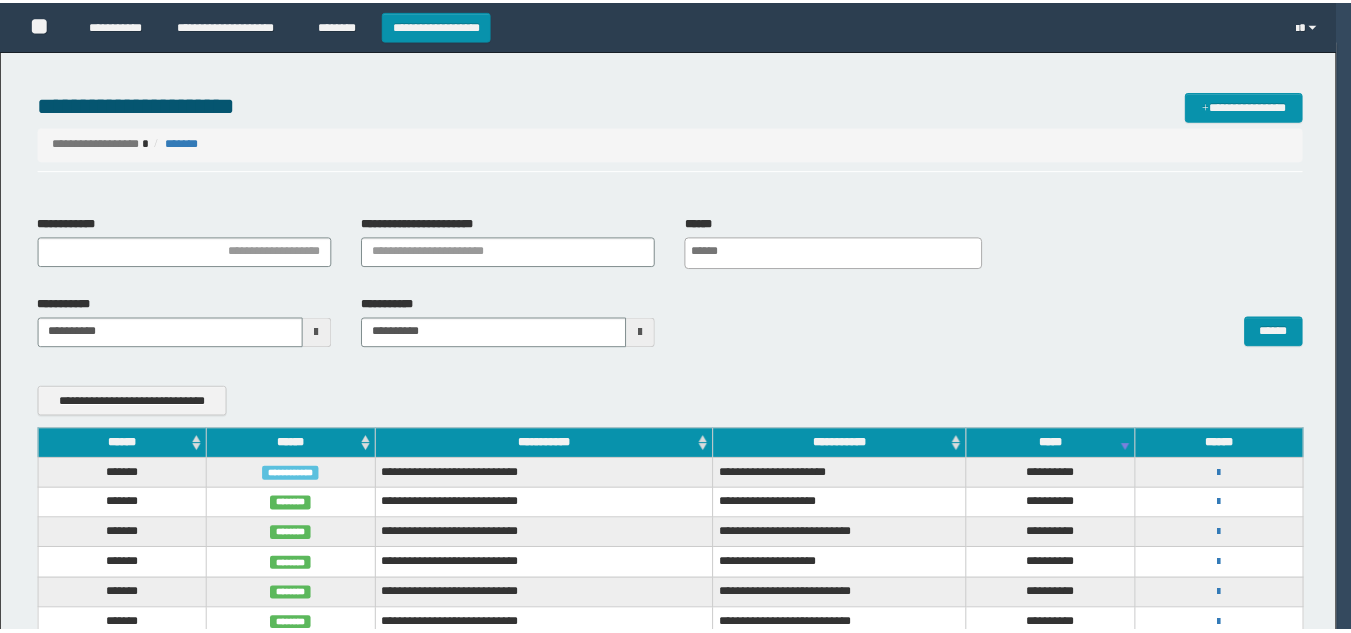 scroll, scrollTop: 0, scrollLeft: 0, axis: both 